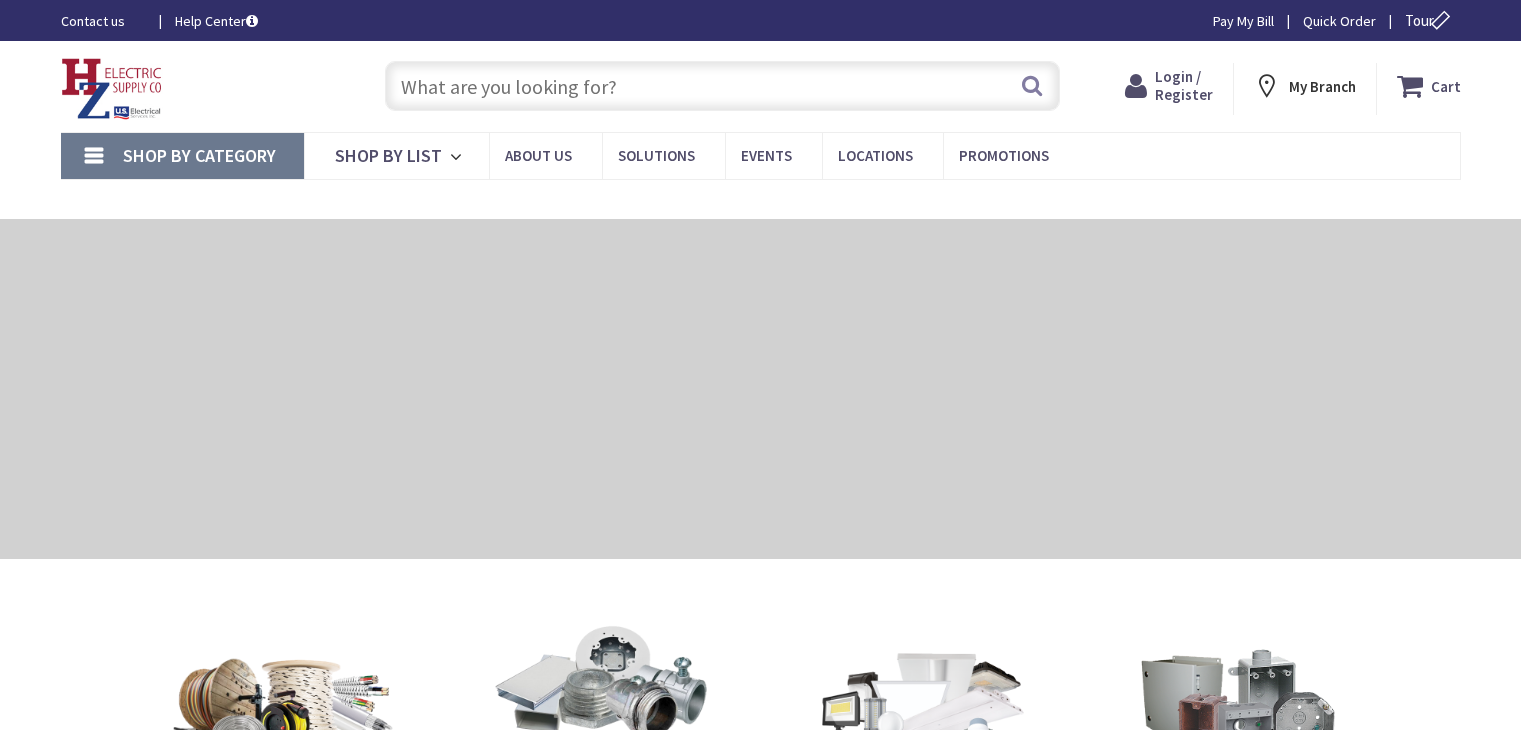 scroll, scrollTop: 0, scrollLeft: 0, axis: both 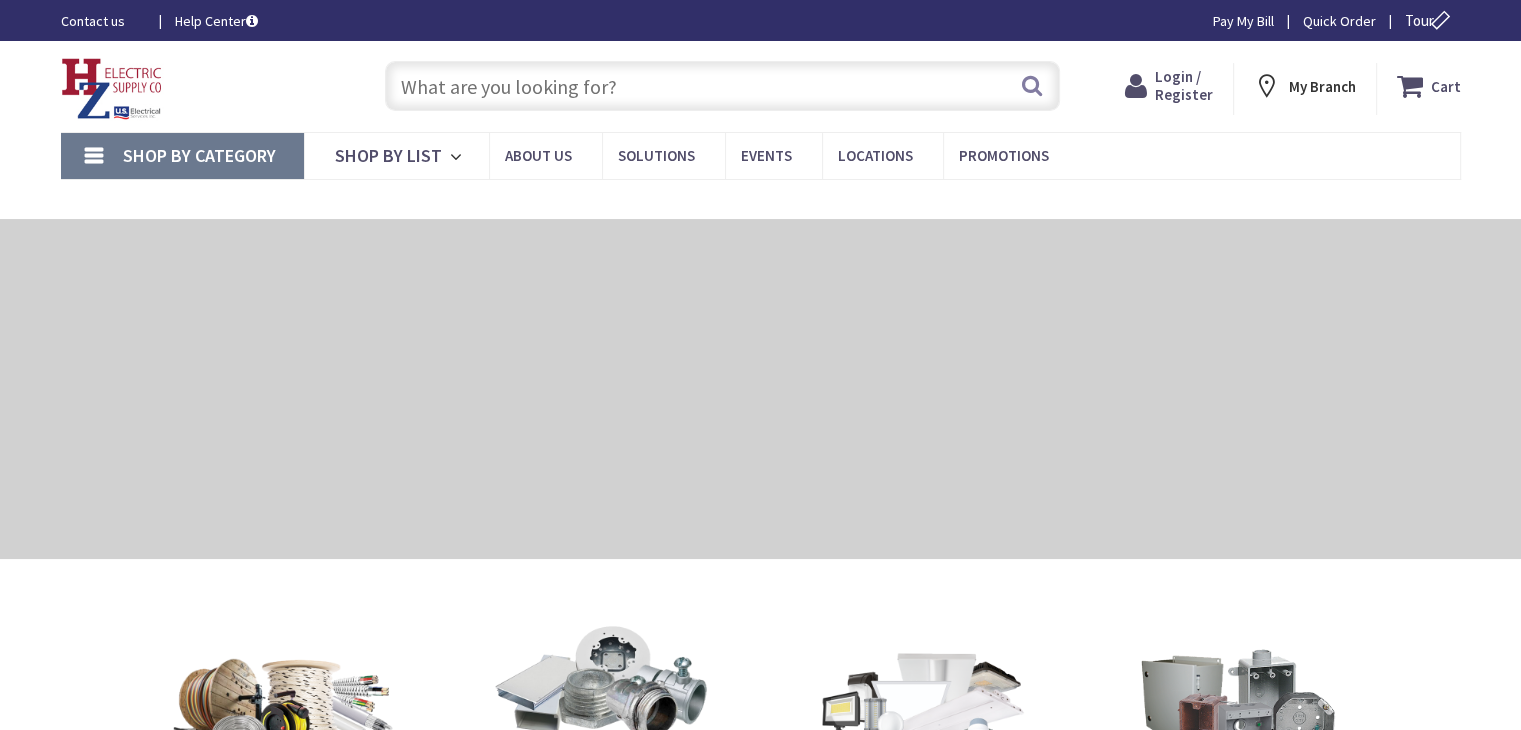 type on "[STATE]-[NUMBER], [CITY], [STATE] [POSTAL_CODE], [COUNTRY]" 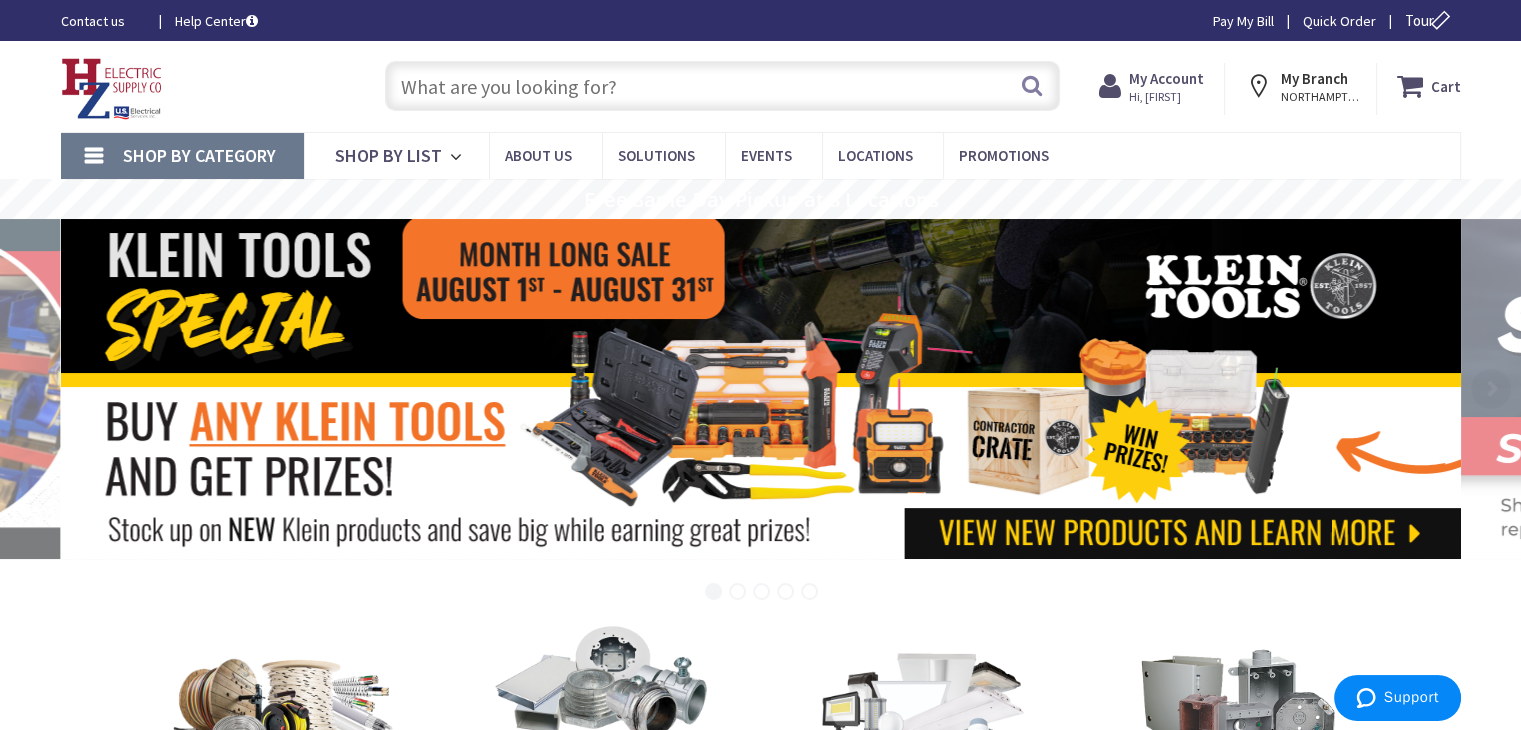click at bounding box center (722, 86) 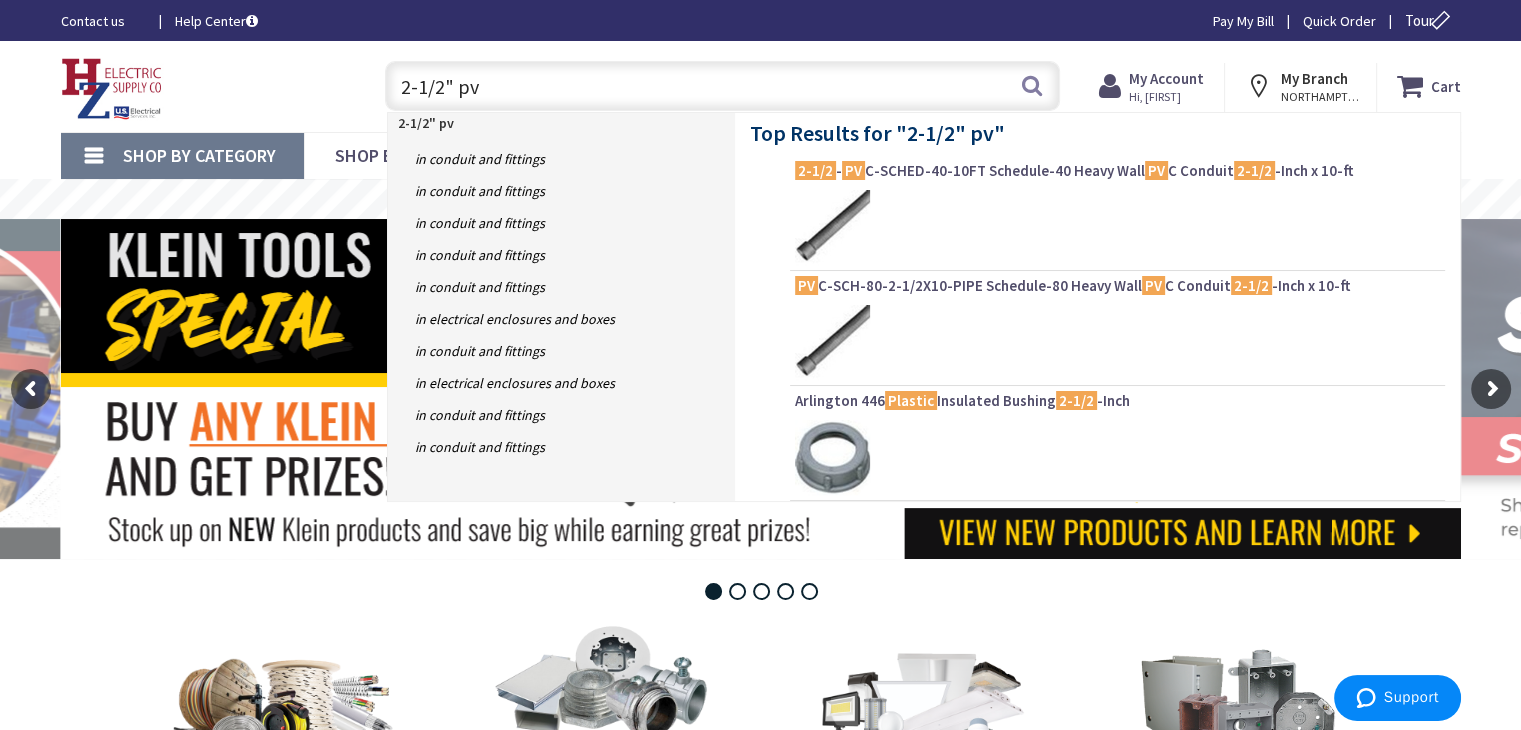 type on "2-1/2" pvc" 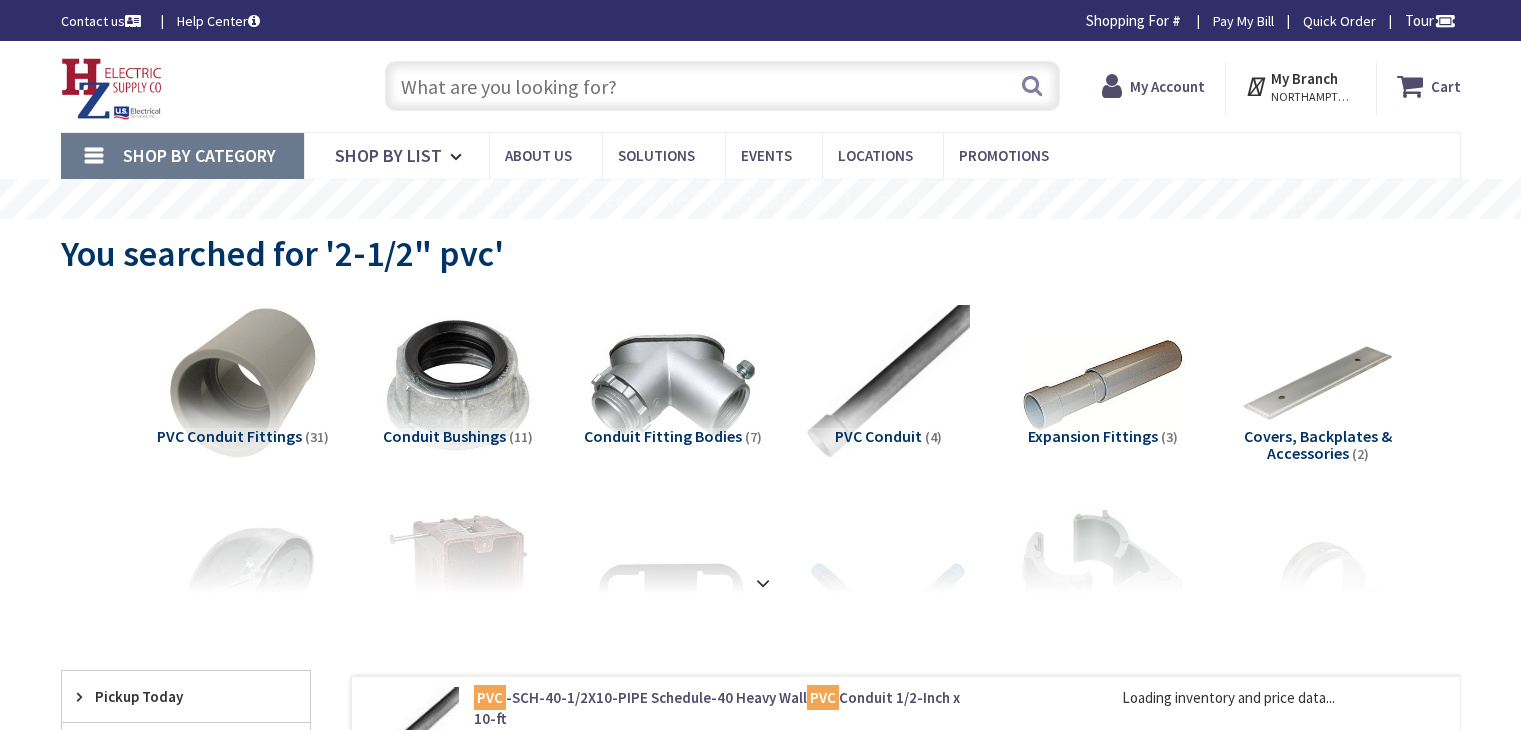 scroll, scrollTop: 0, scrollLeft: 0, axis: both 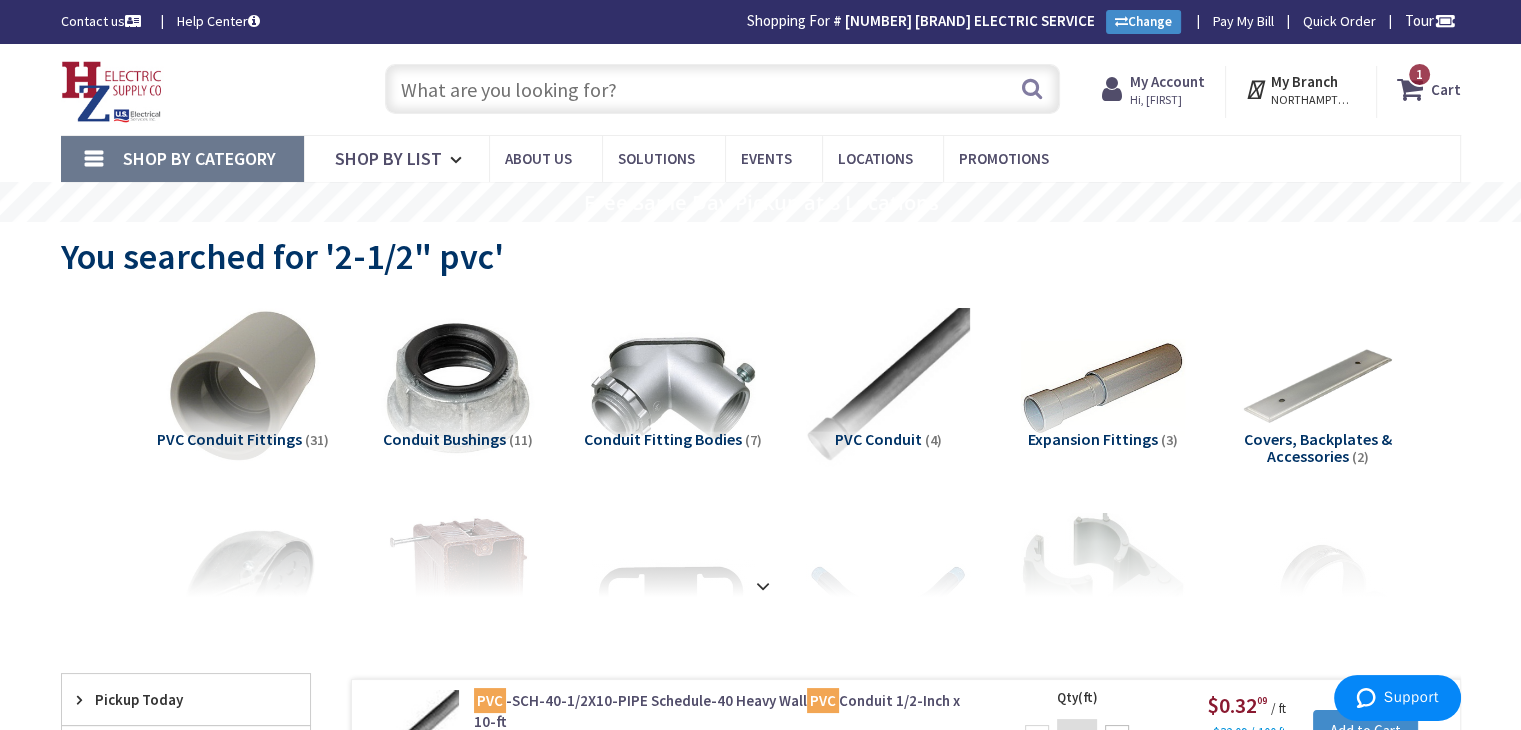 click at bounding box center (722, 89) 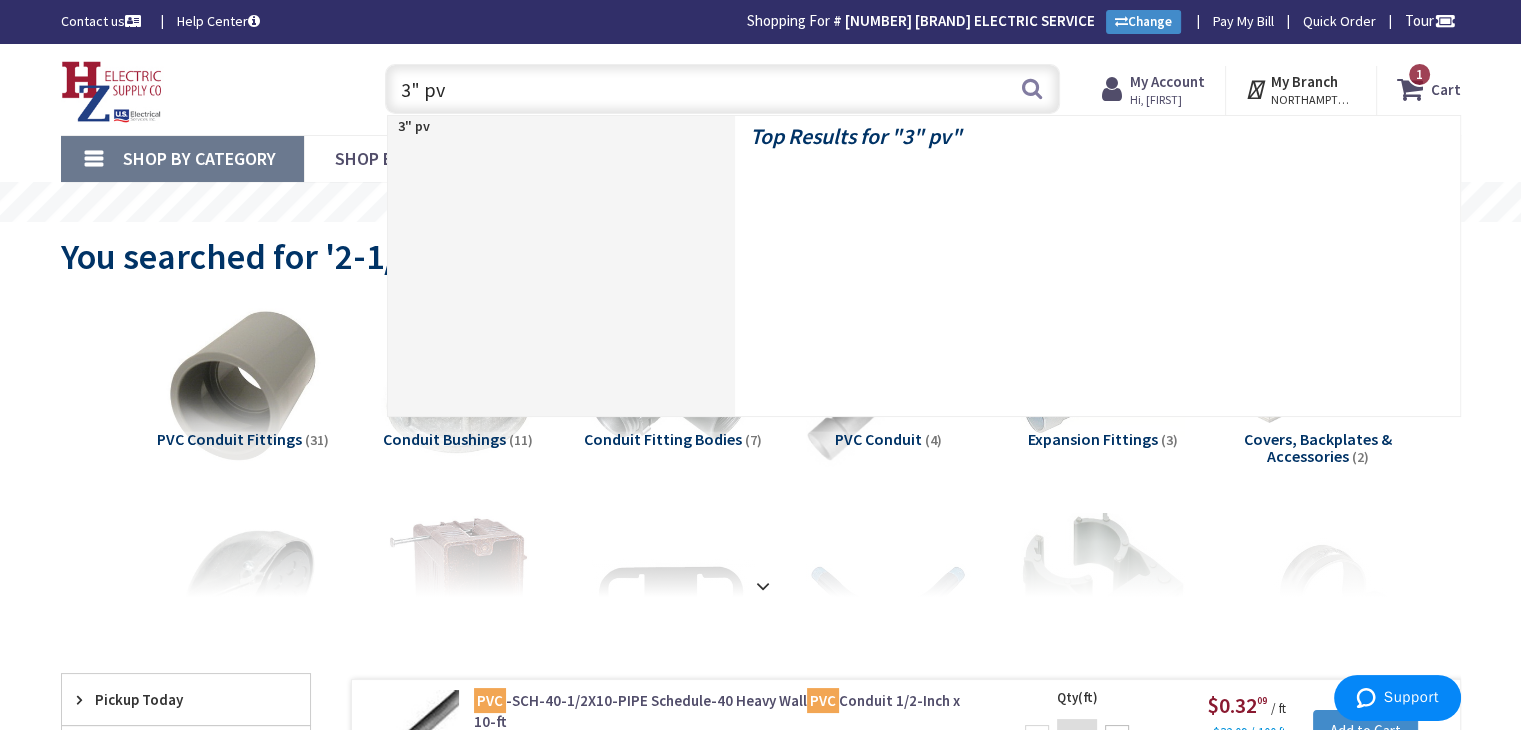 type on "3" pvc" 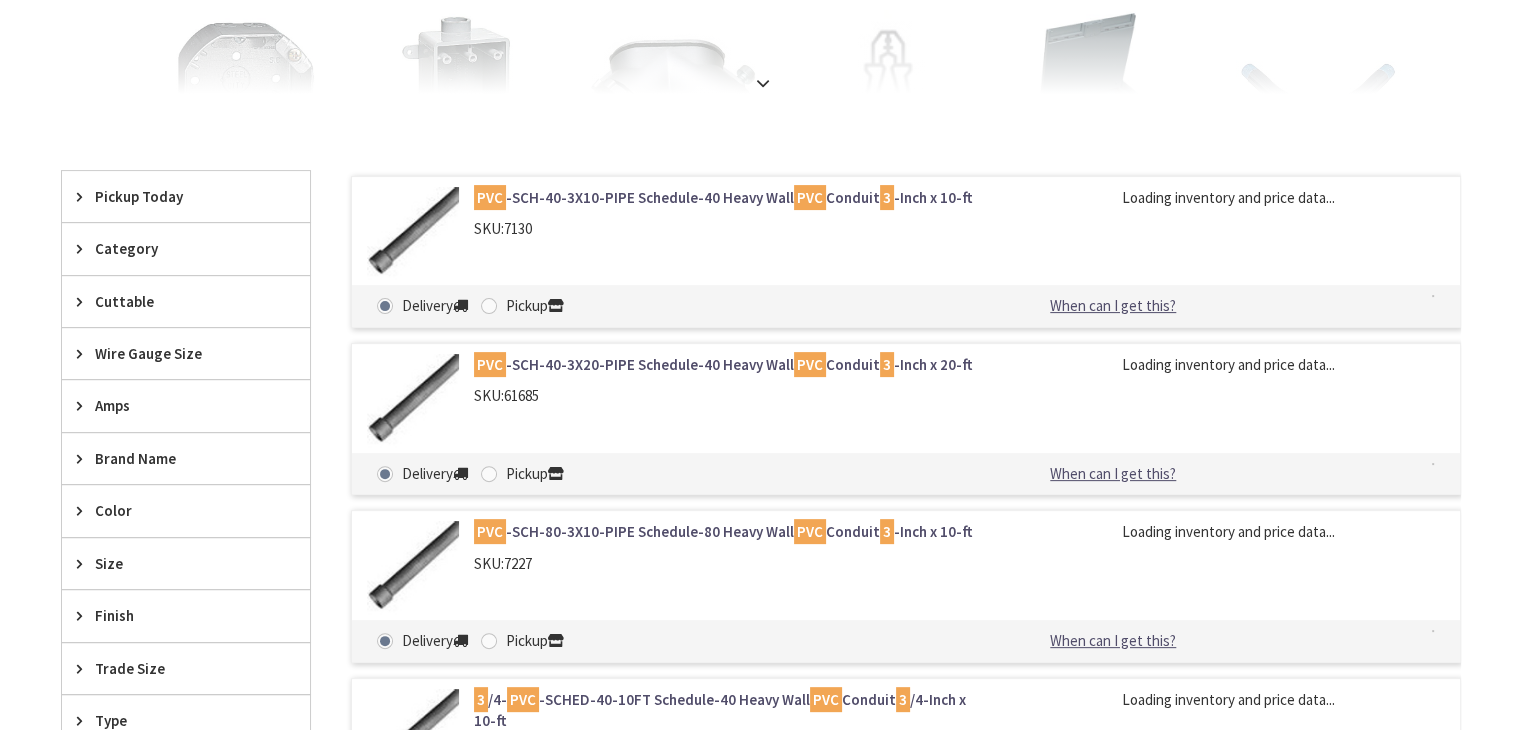 scroll, scrollTop: 500, scrollLeft: 0, axis: vertical 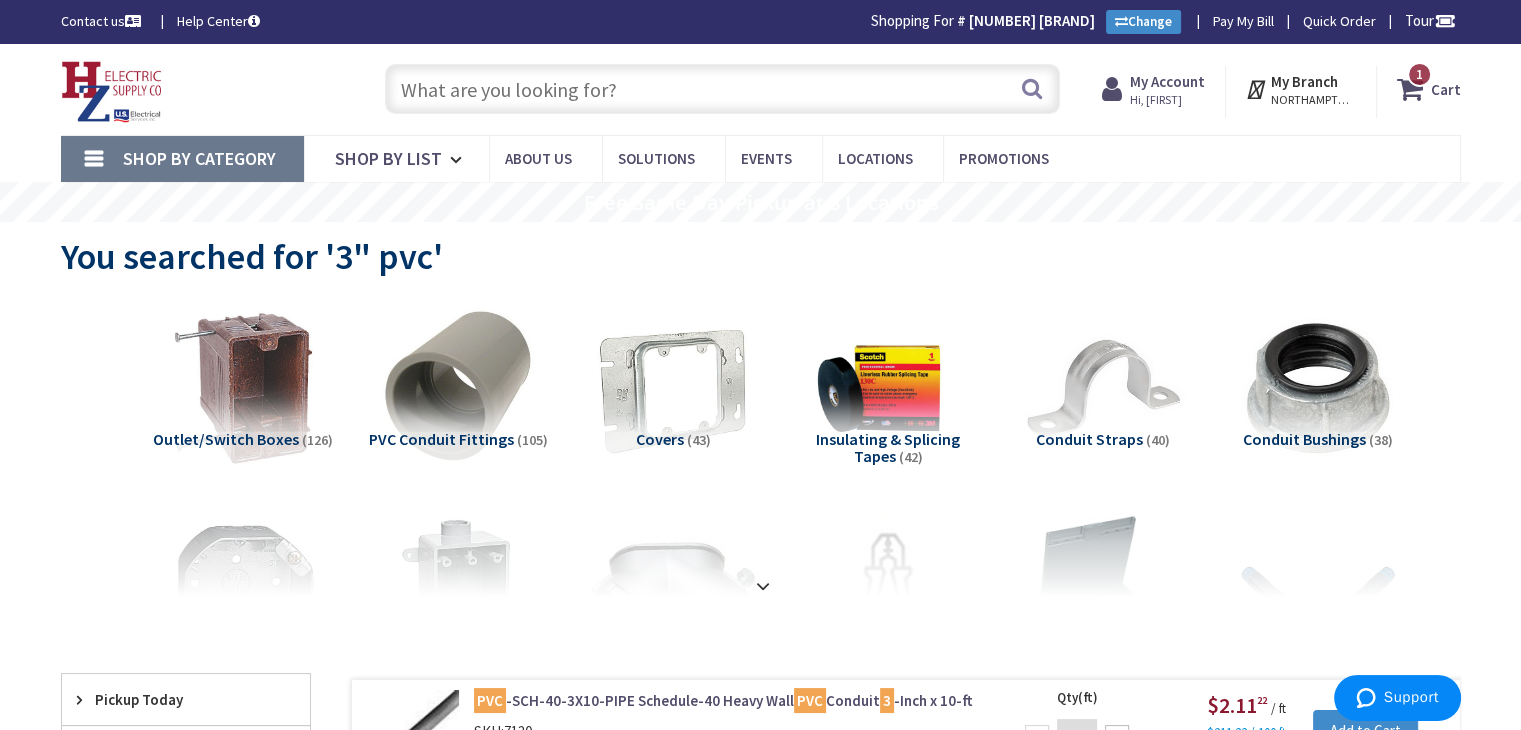 click at bounding box center [722, 89] 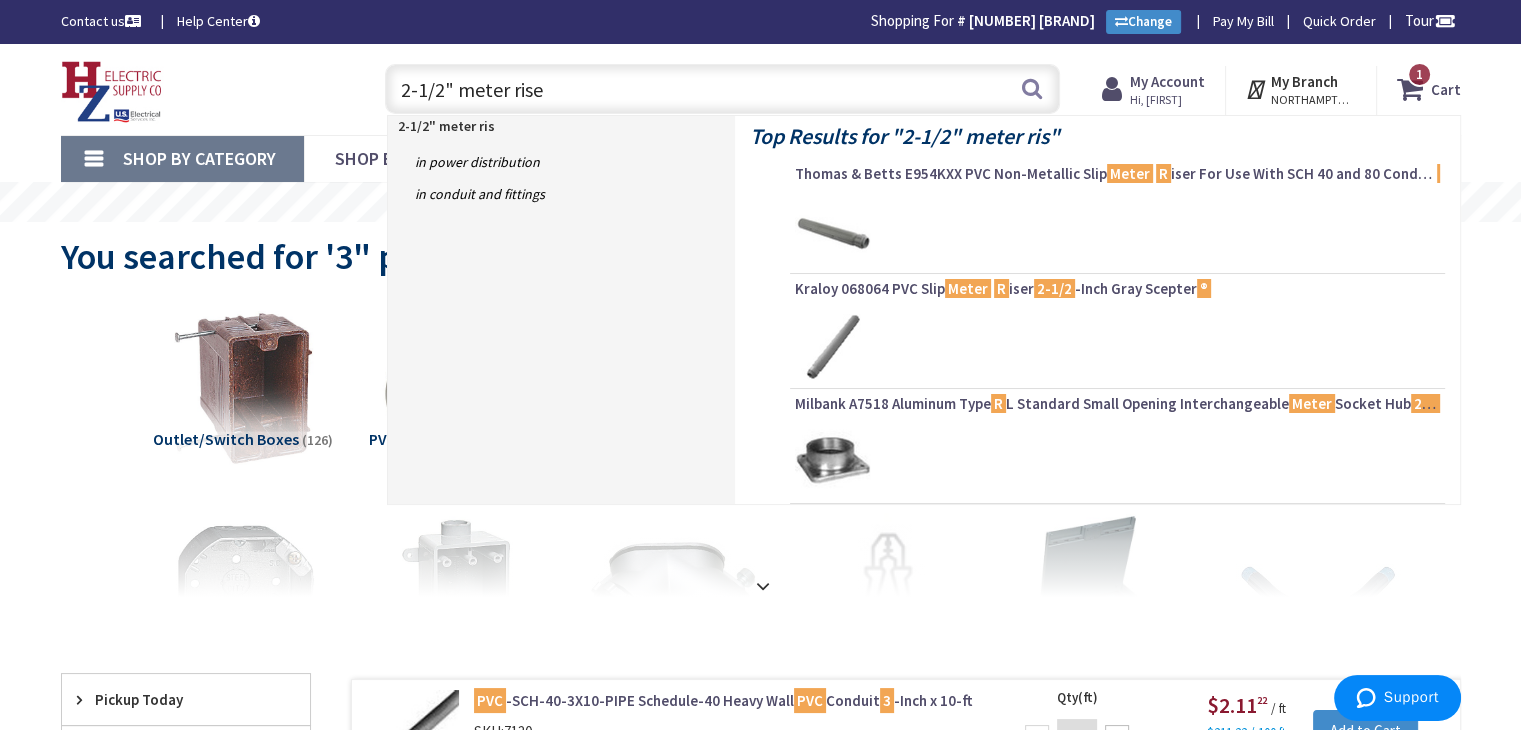 type on "2-1/2" meter riser" 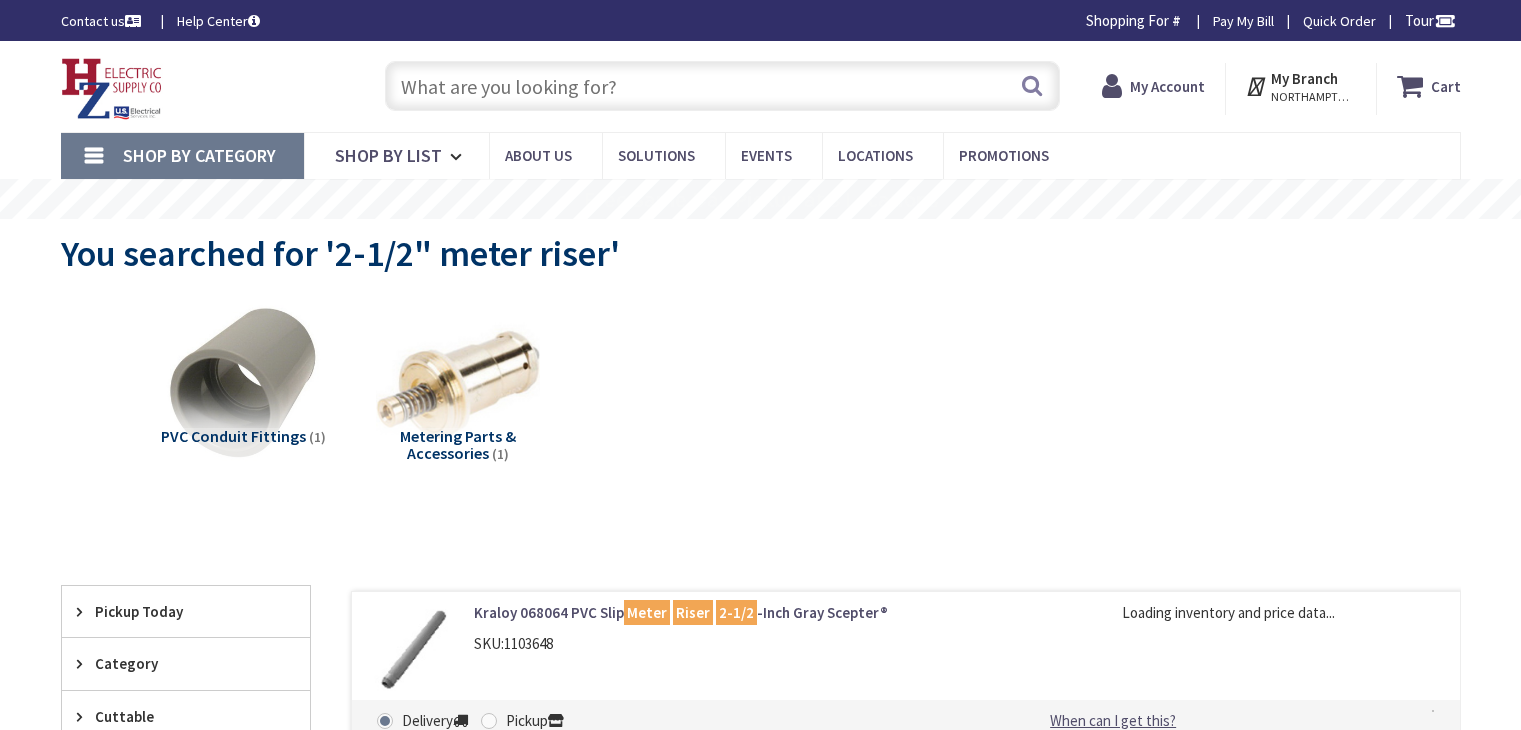scroll, scrollTop: 0, scrollLeft: 0, axis: both 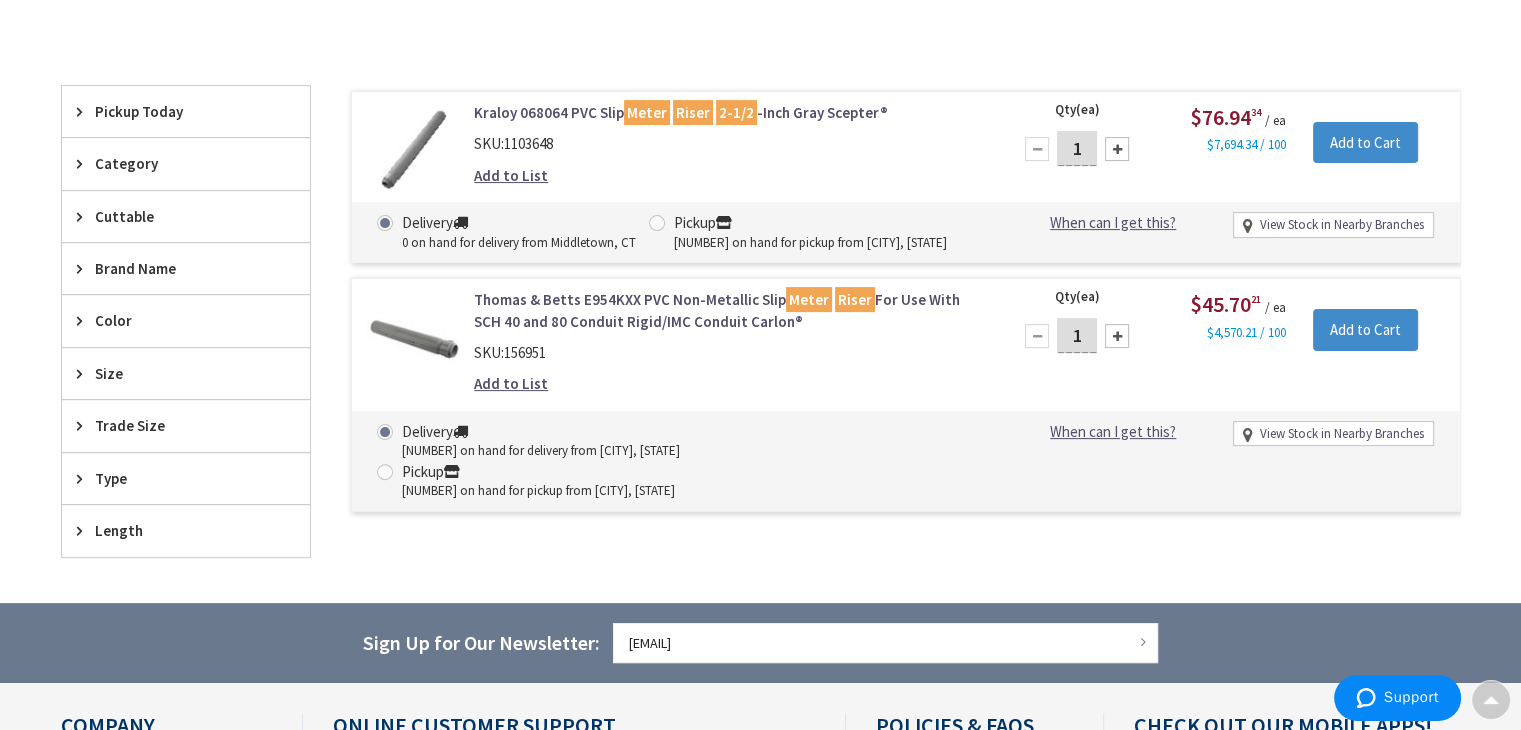 click on "Thomas & Betts E954KXX PVC Non-Metallic Slip  Meter   Riser  For Use With SCH 40 and 80 Conduit Rigid/IMC Conduit Carlon®" at bounding box center (728, 310) 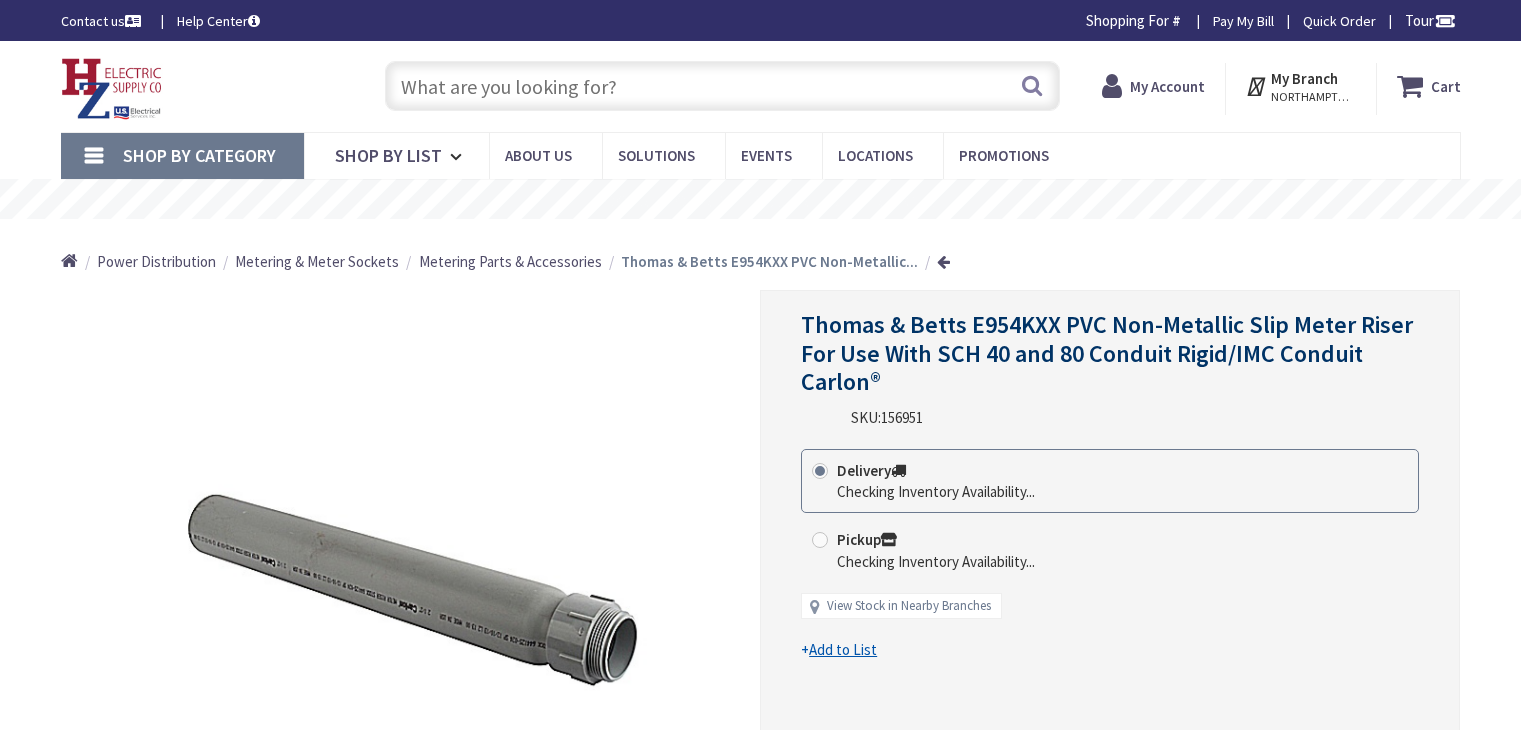scroll, scrollTop: 0, scrollLeft: 0, axis: both 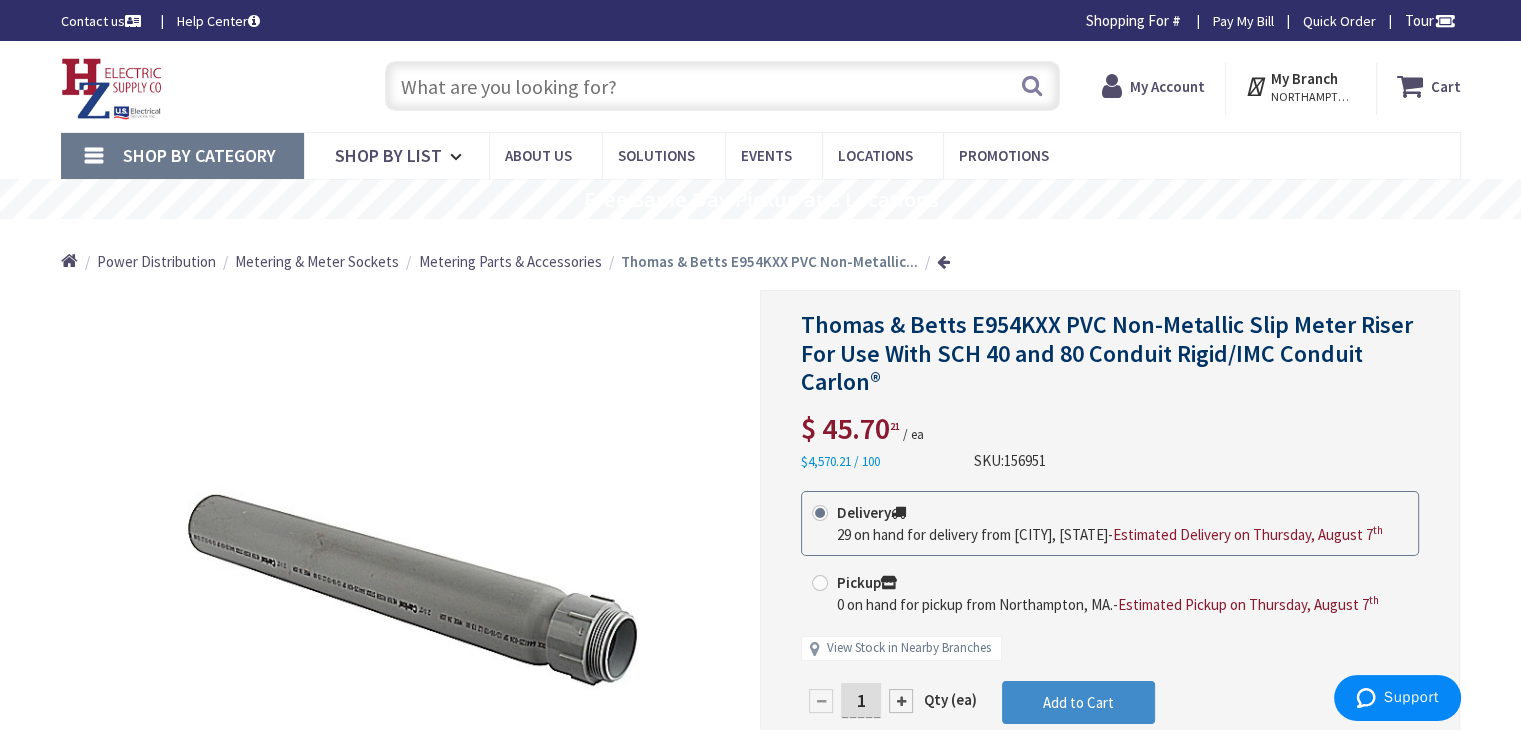 click at bounding box center (722, 86) 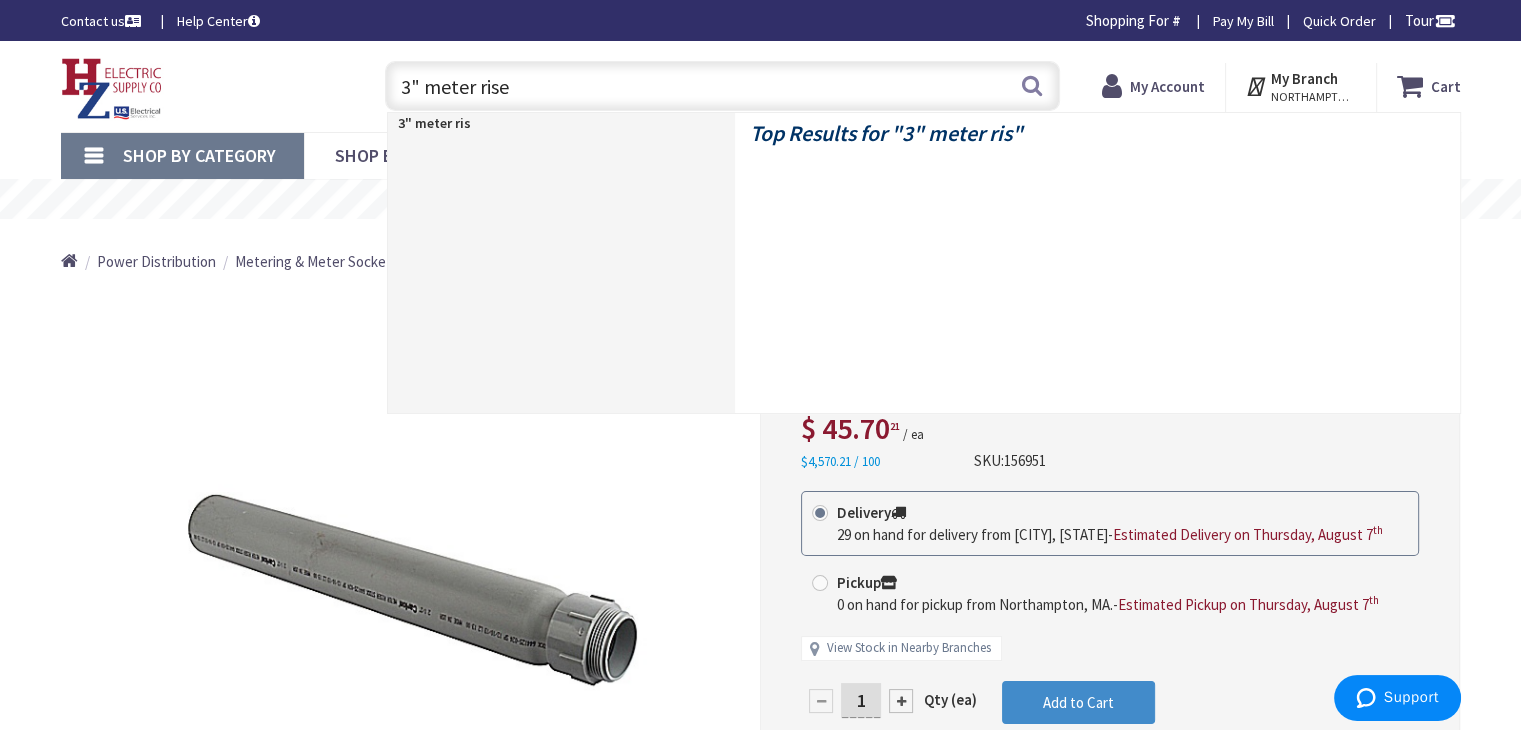 type on "3" meter riser" 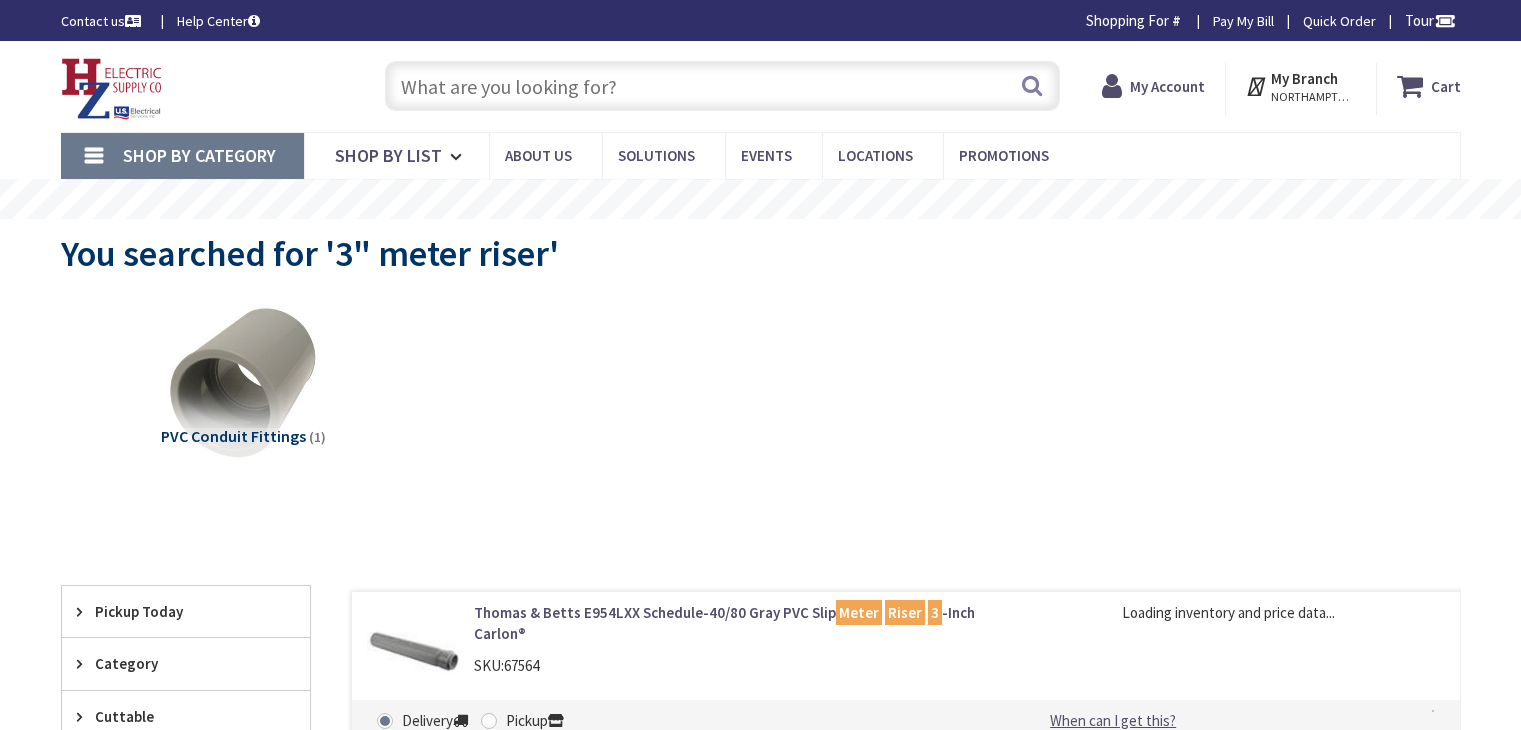 scroll, scrollTop: 0, scrollLeft: 0, axis: both 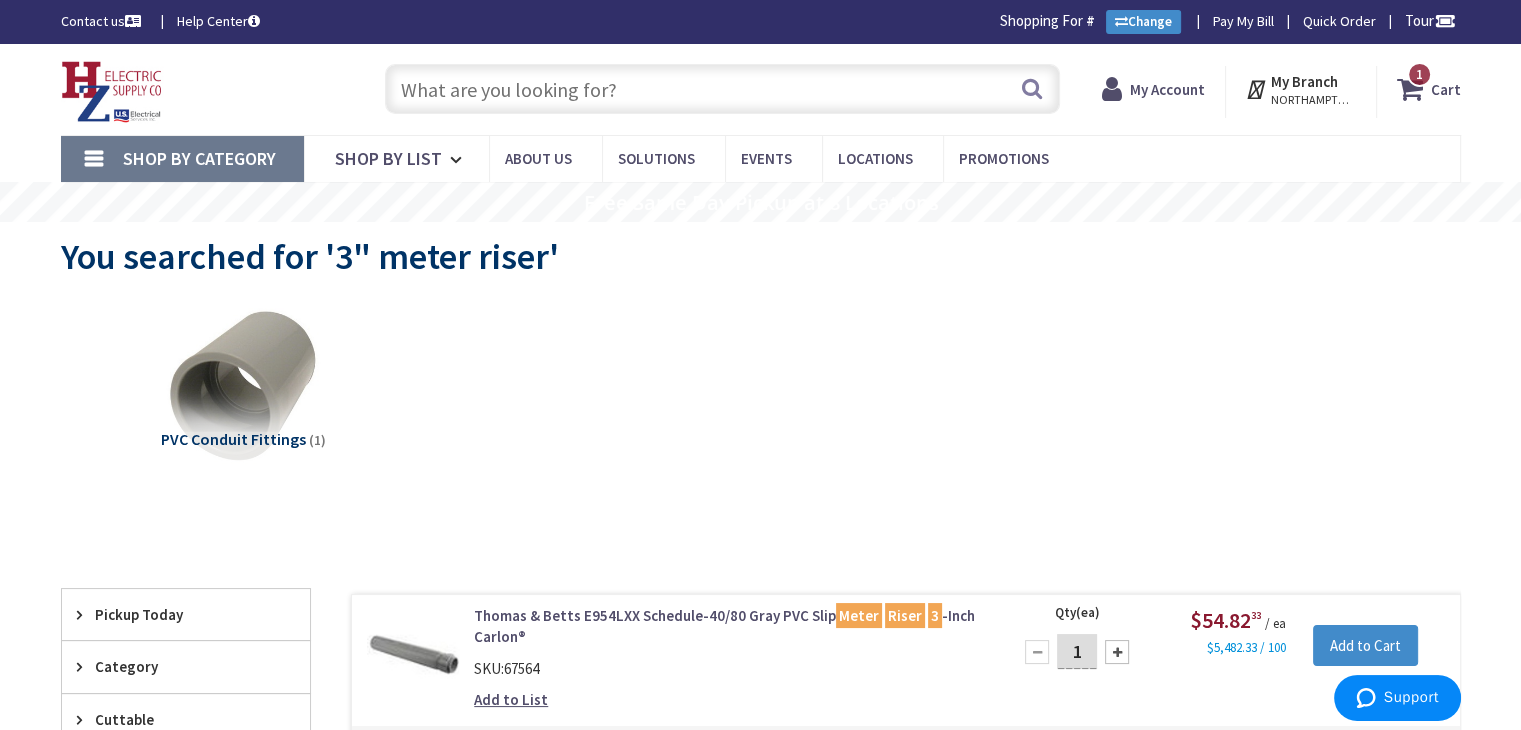 click at bounding box center (722, 89) 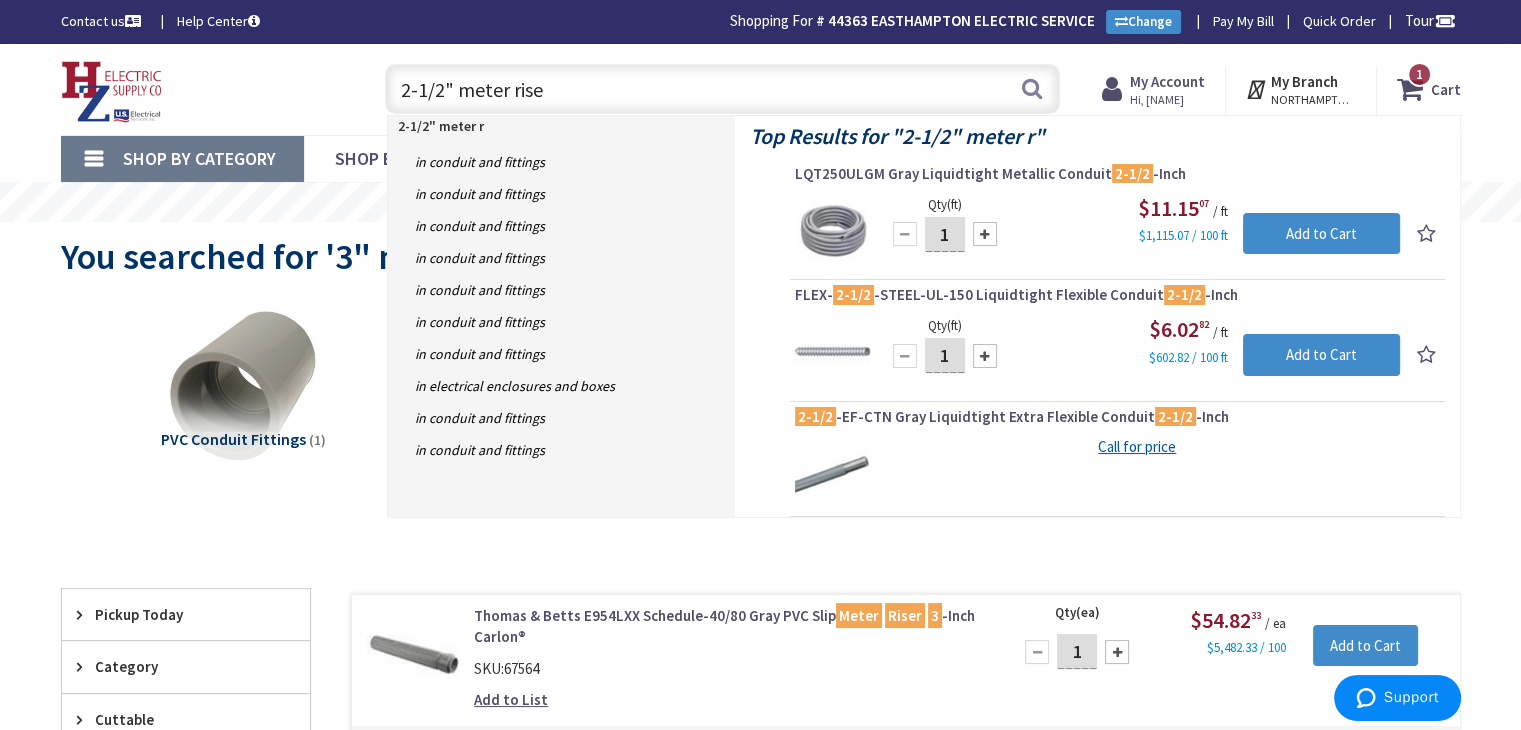 type on "2-1/2" meter riser" 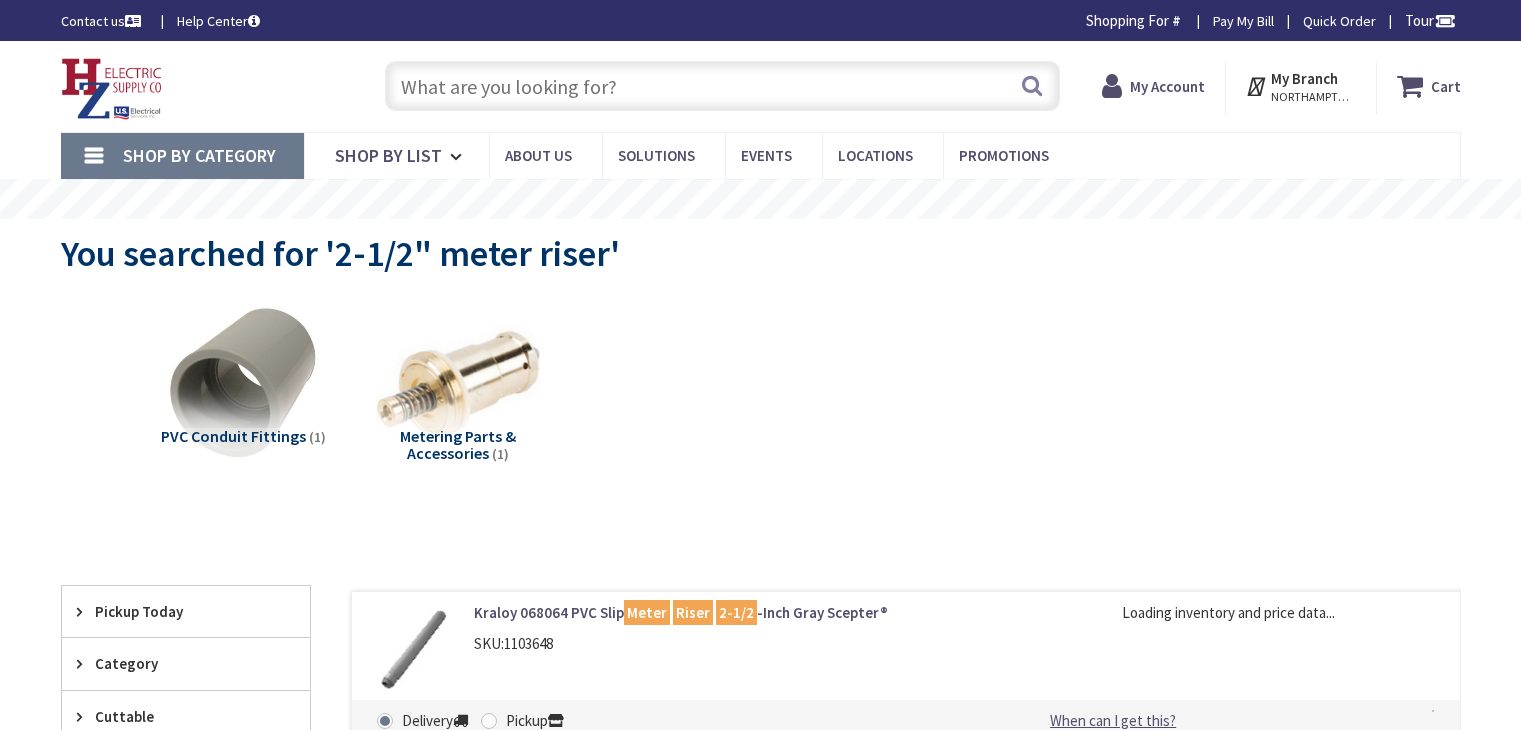 scroll, scrollTop: 0, scrollLeft: 0, axis: both 